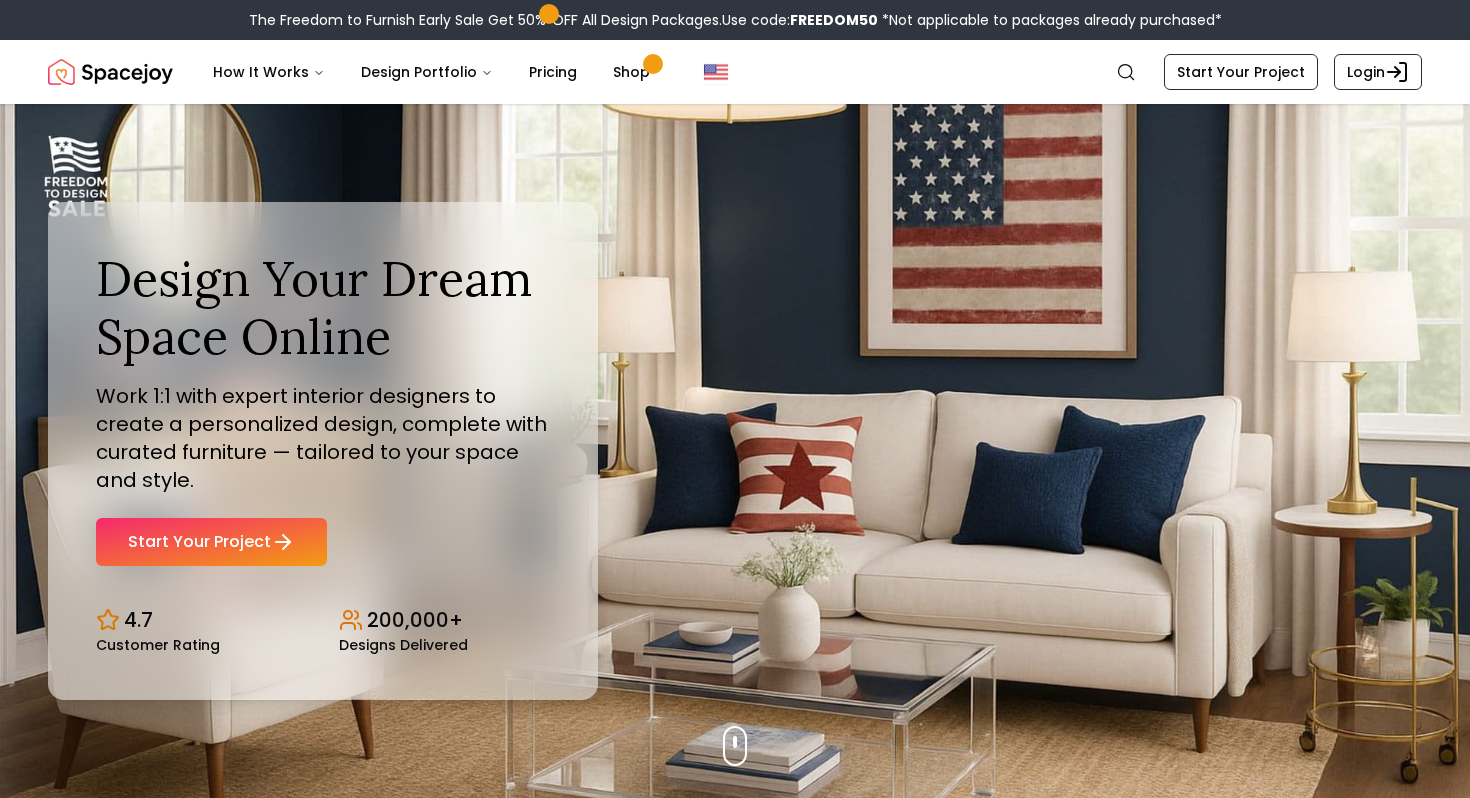 scroll, scrollTop: 0, scrollLeft: 0, axis: both 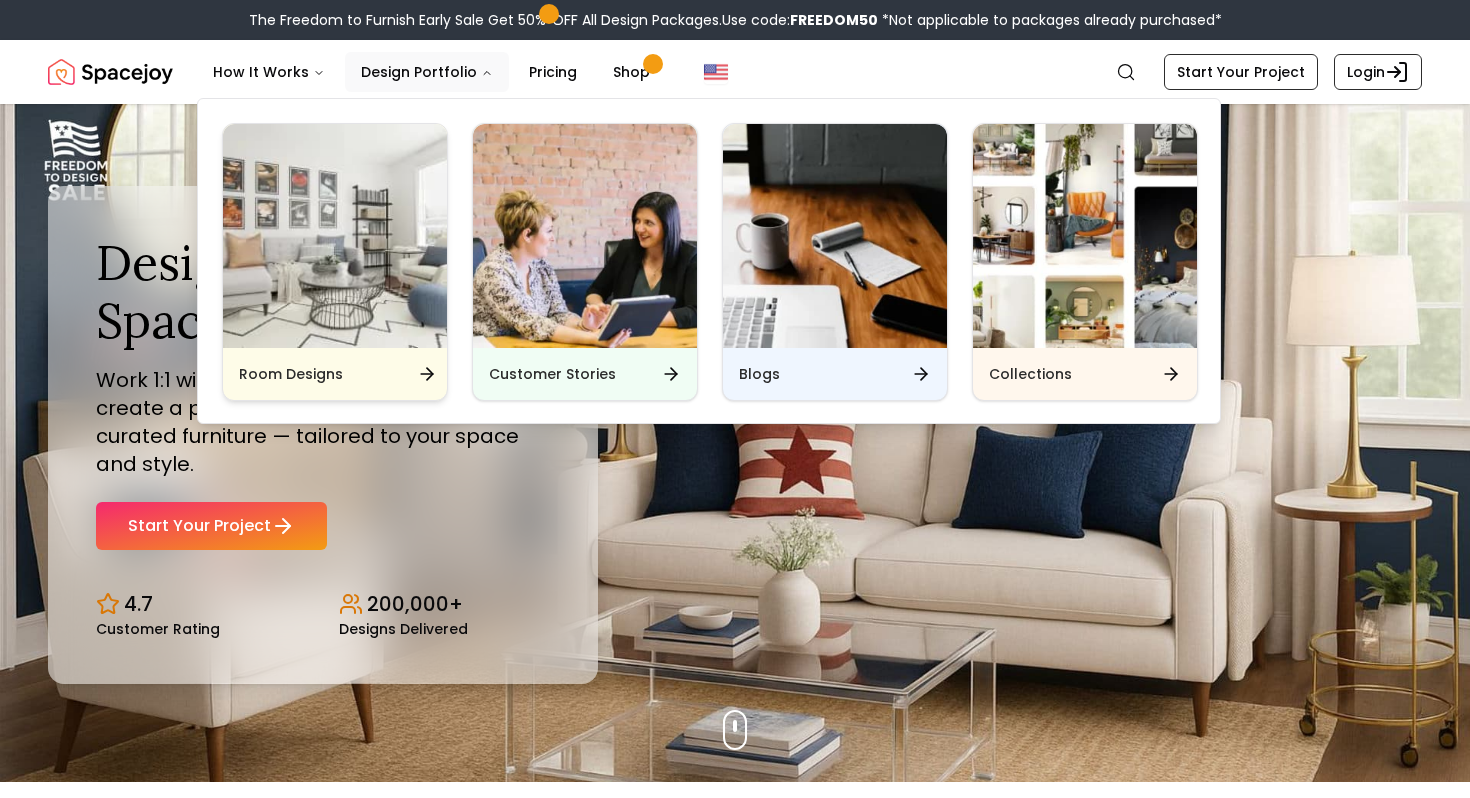 click at bounding box center [335, 236] 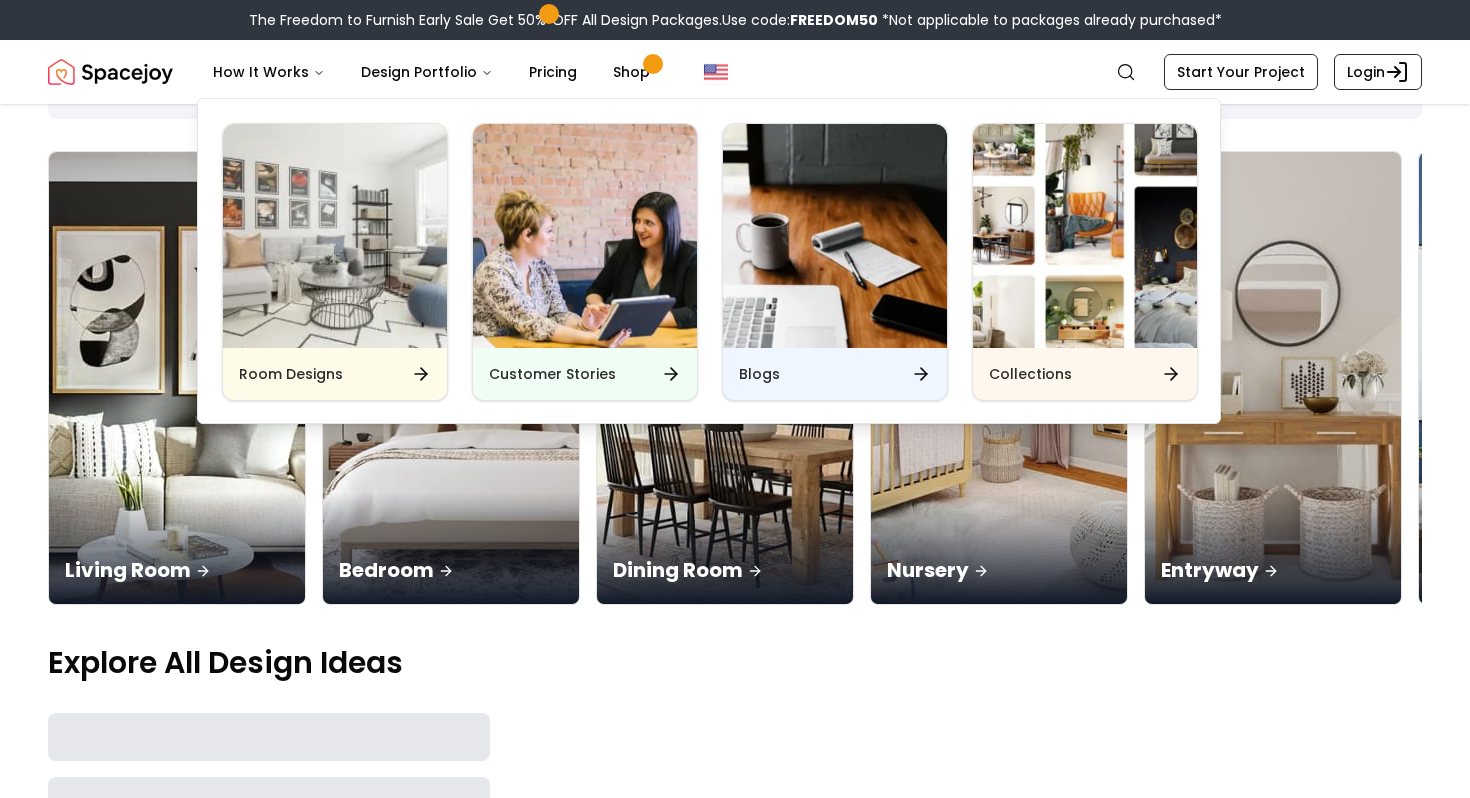 scroll, scrollTop: 146, scrollLeft: 0, axis: vertical 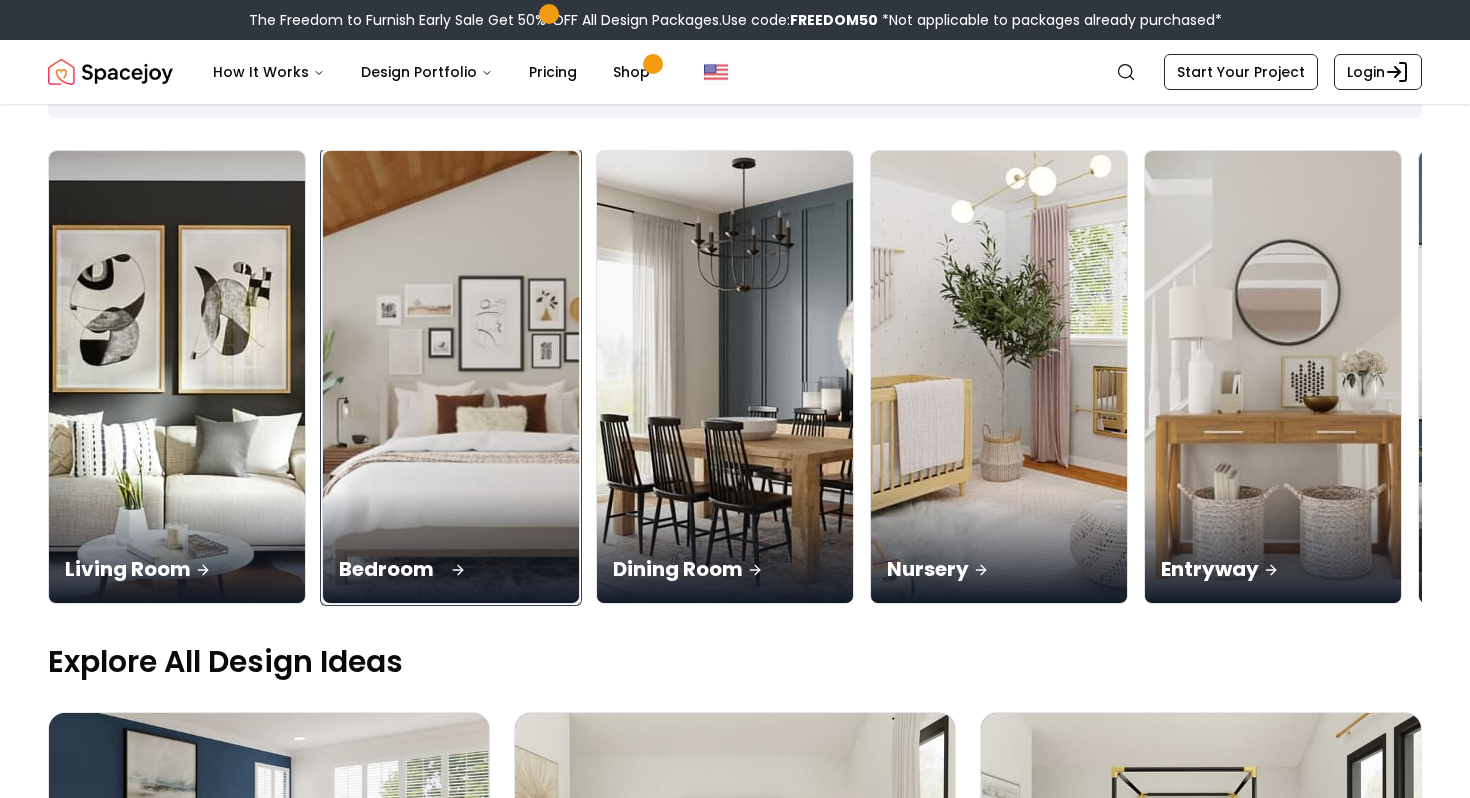 click at bounding box center (451, 377) 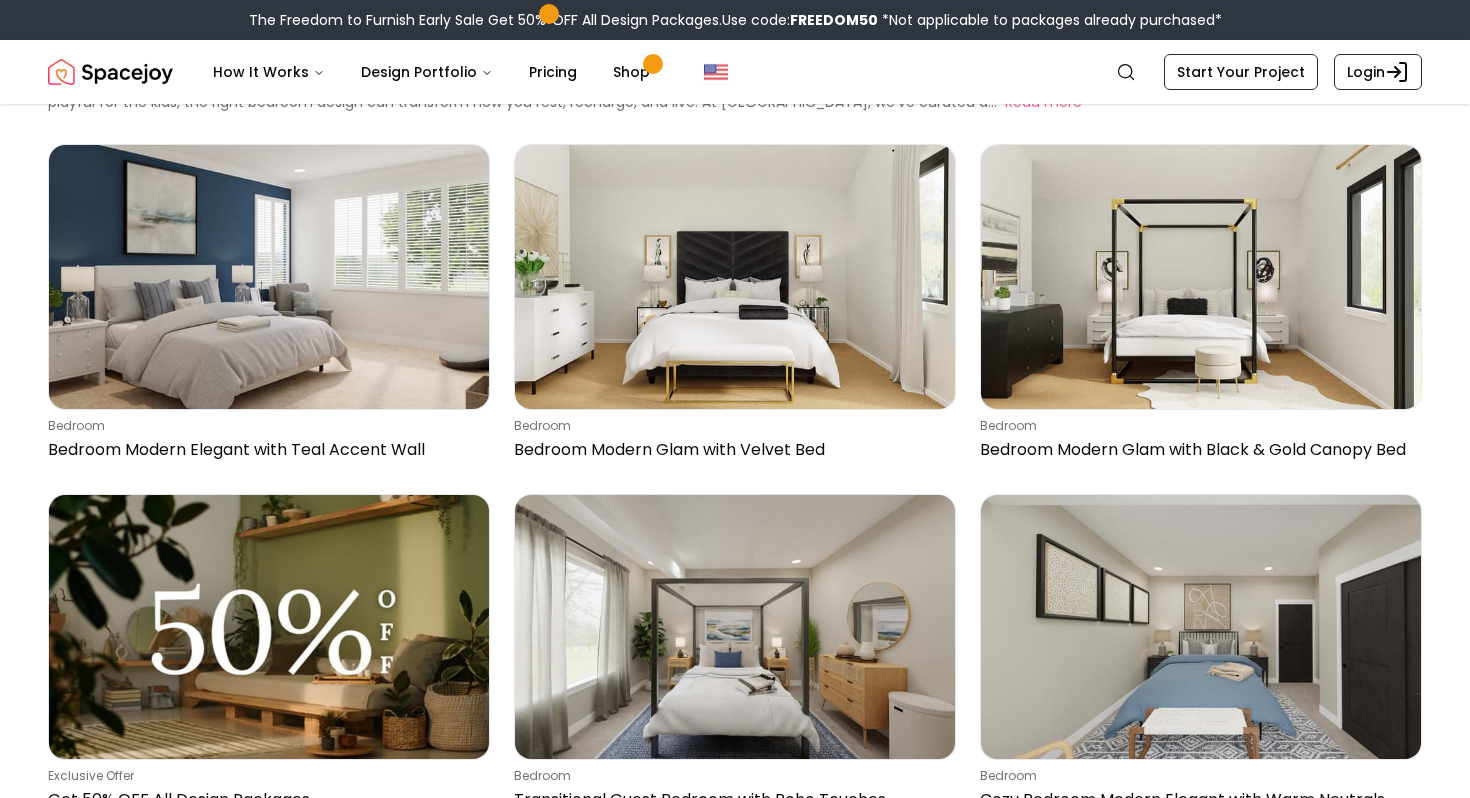 scroll, scrollTop: 0, scrollLeft: 0, axis: both 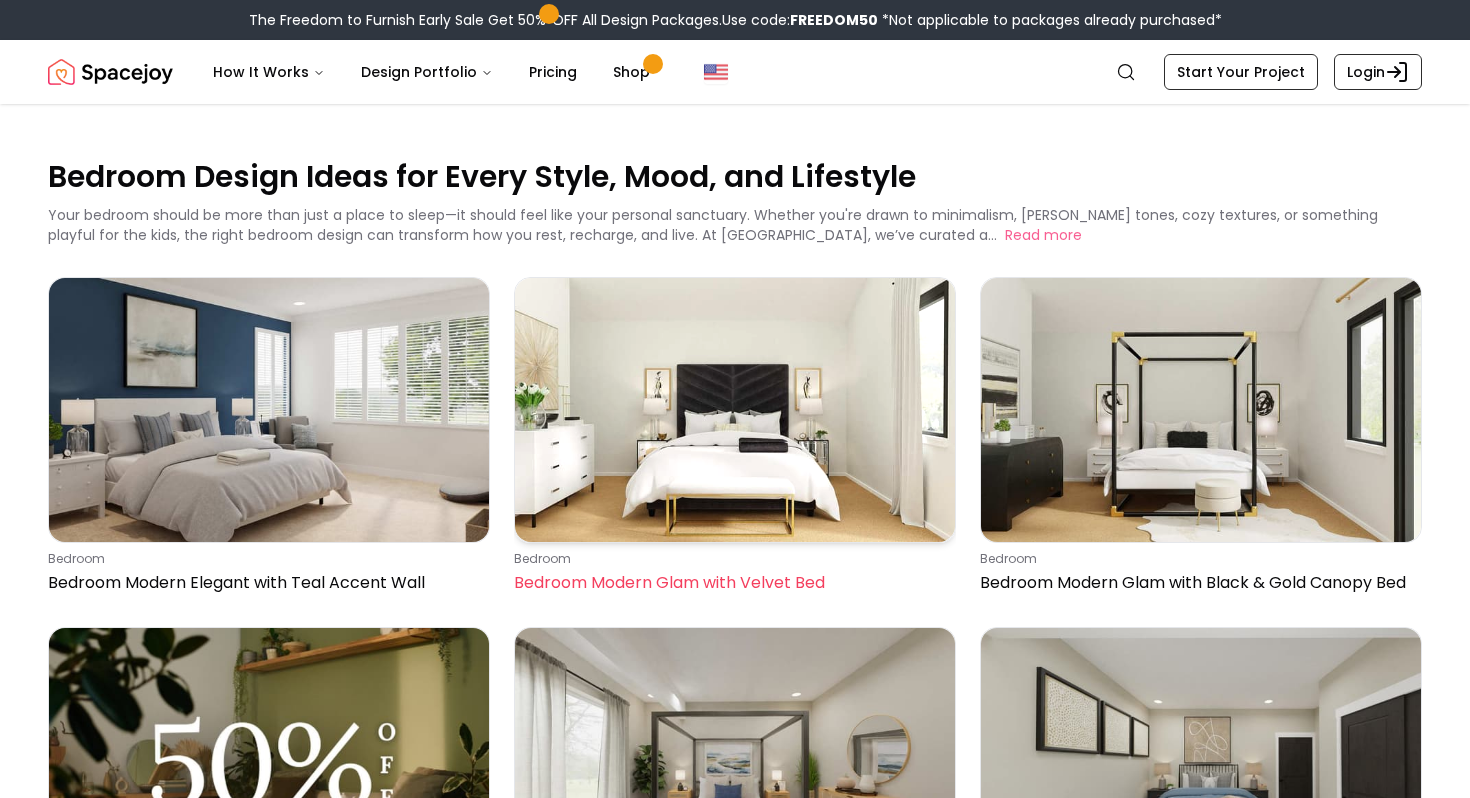 click at bounding box center [735, 410] 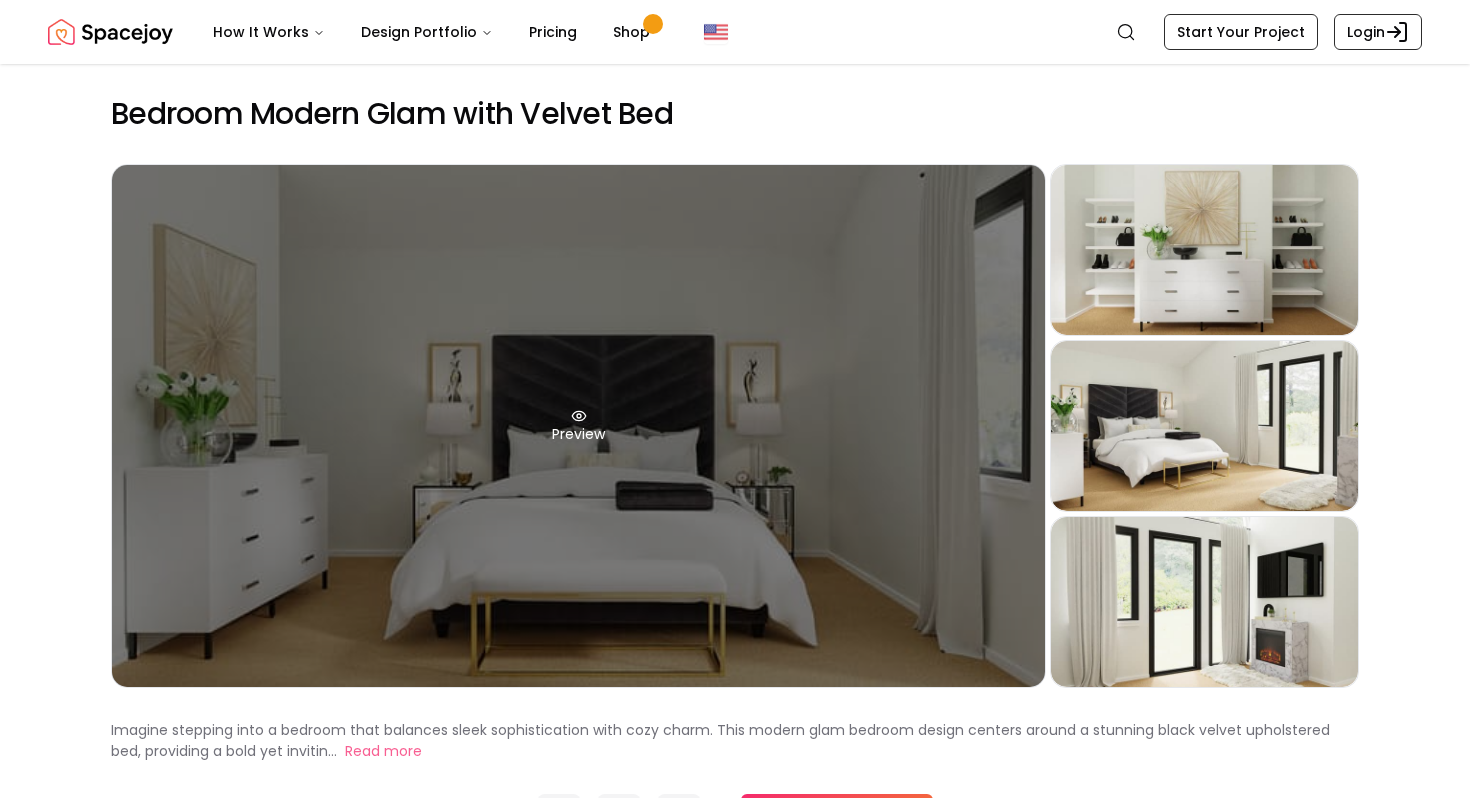 scroll, scrollTop: 0, scrollLeft: 0, axis: both 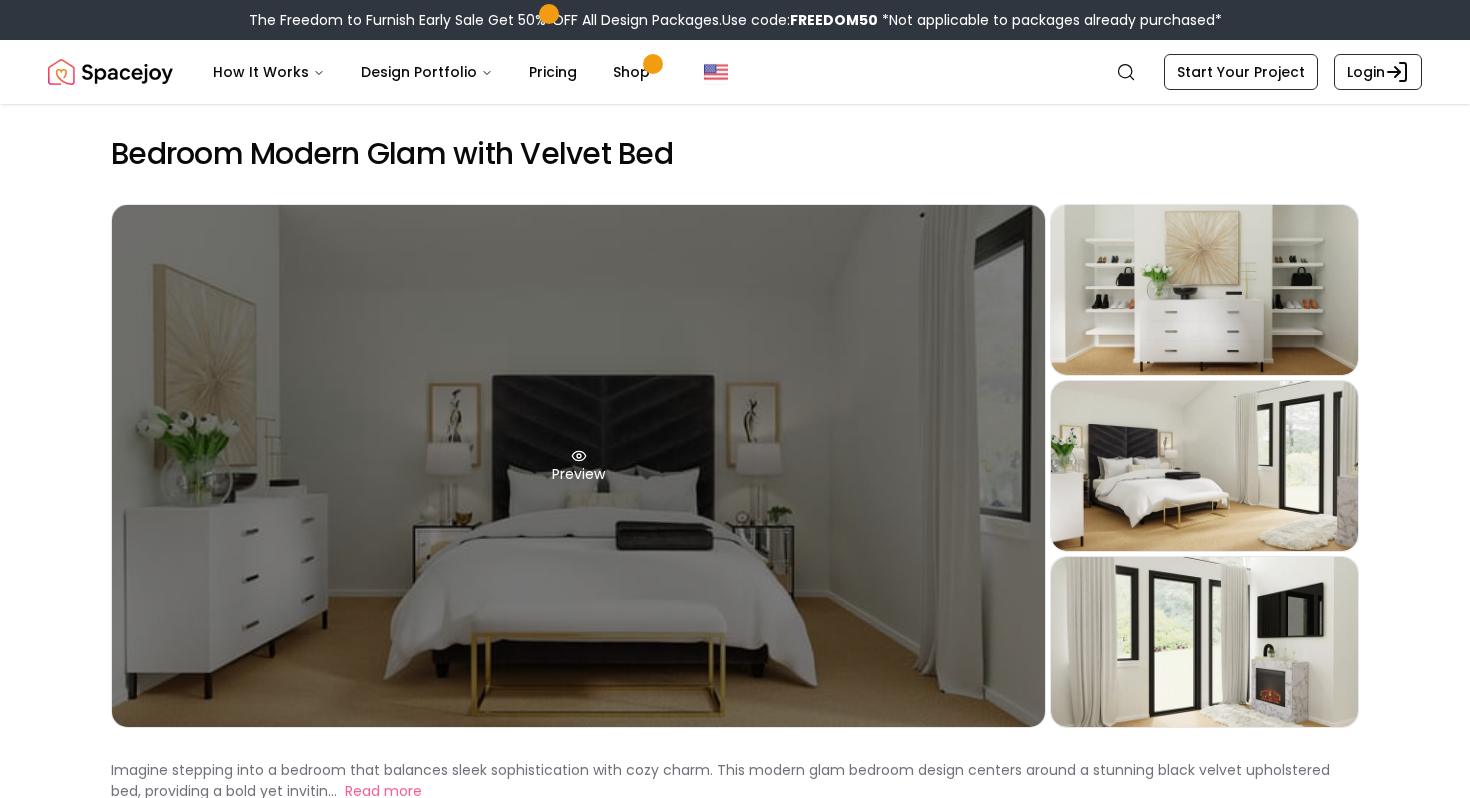 click on "Preview" at bounding box center (578, 466) 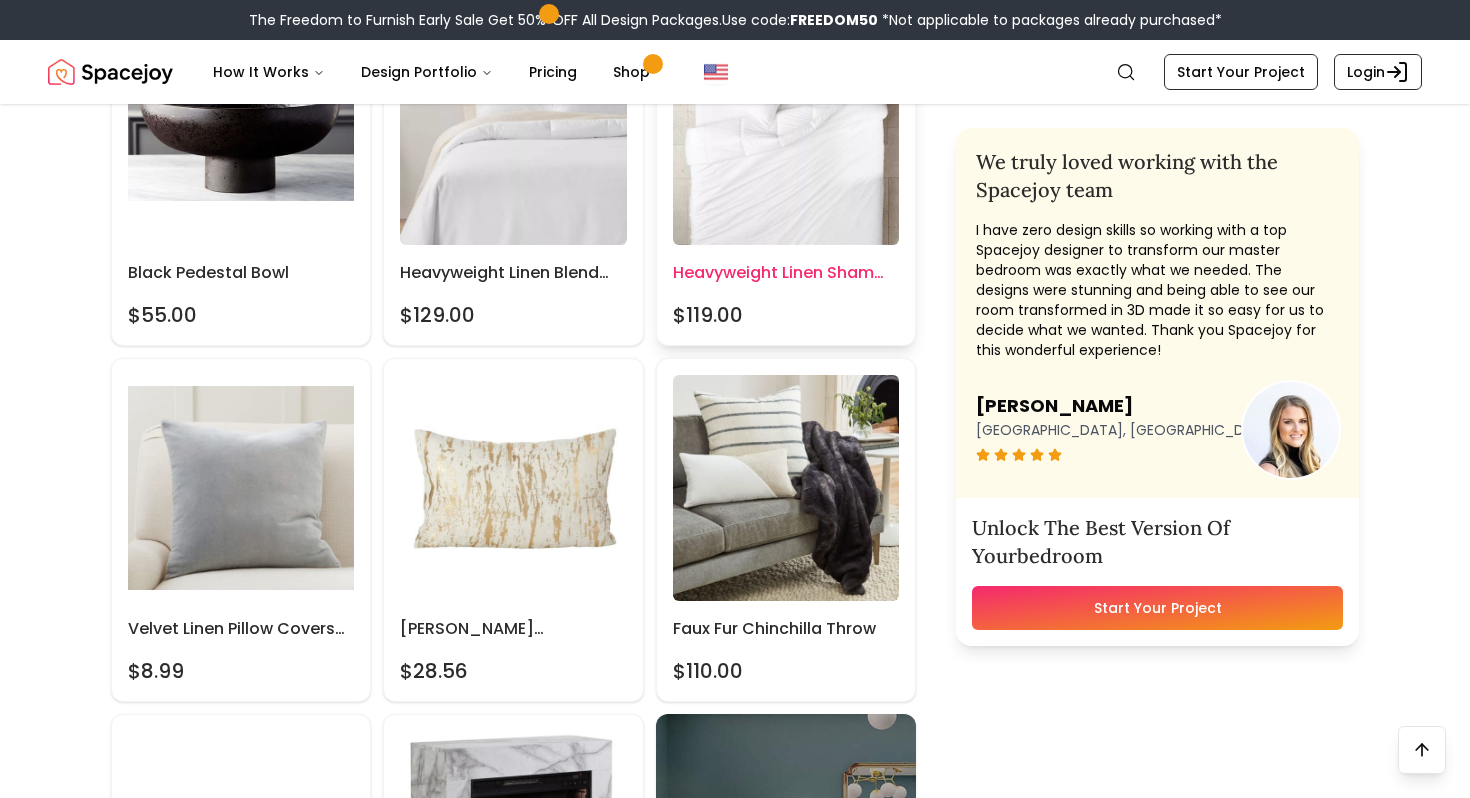 scroll, scrollTop: 2101, scrollLeft: 0, axis: vertical 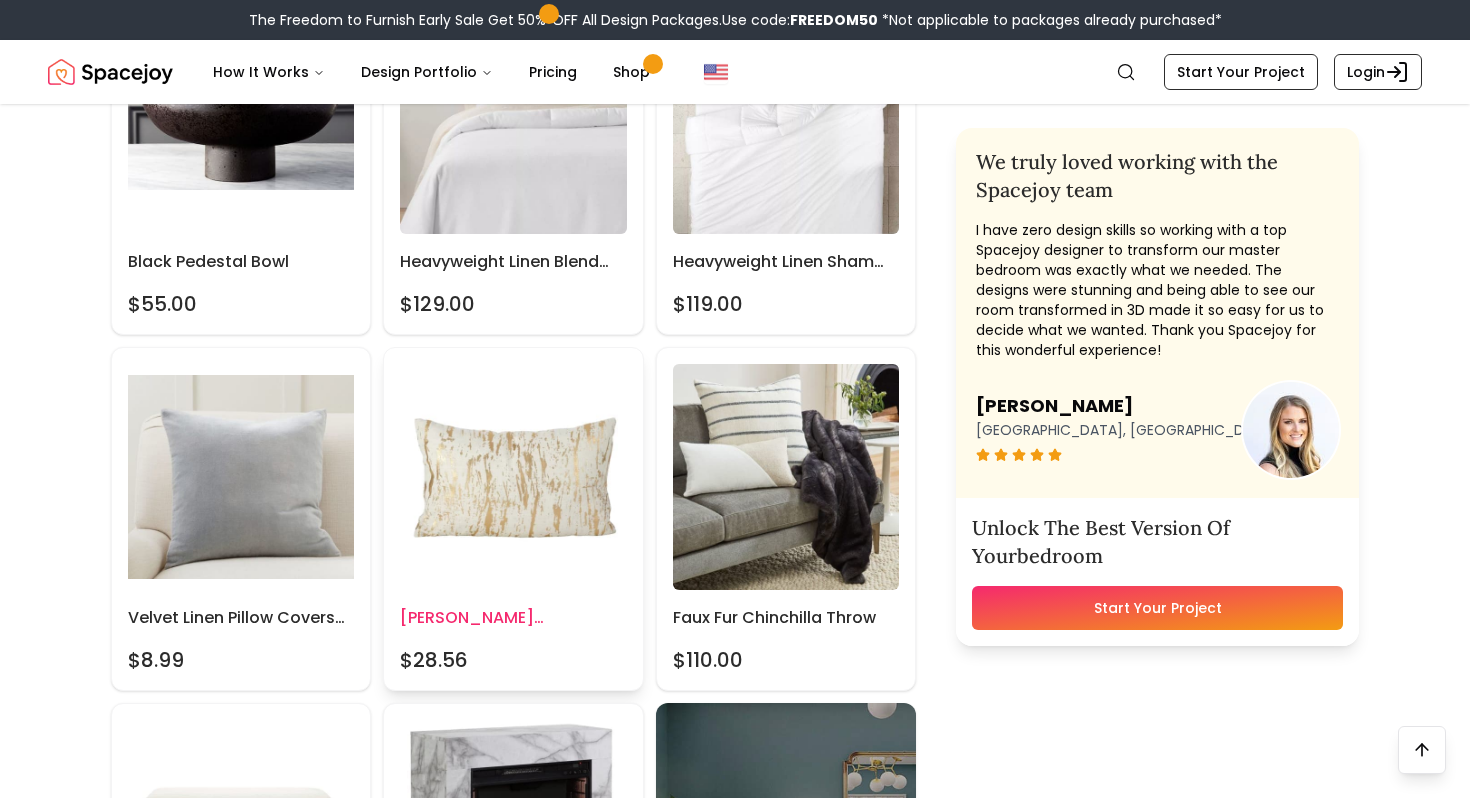 click at bounding box center (513, 477) 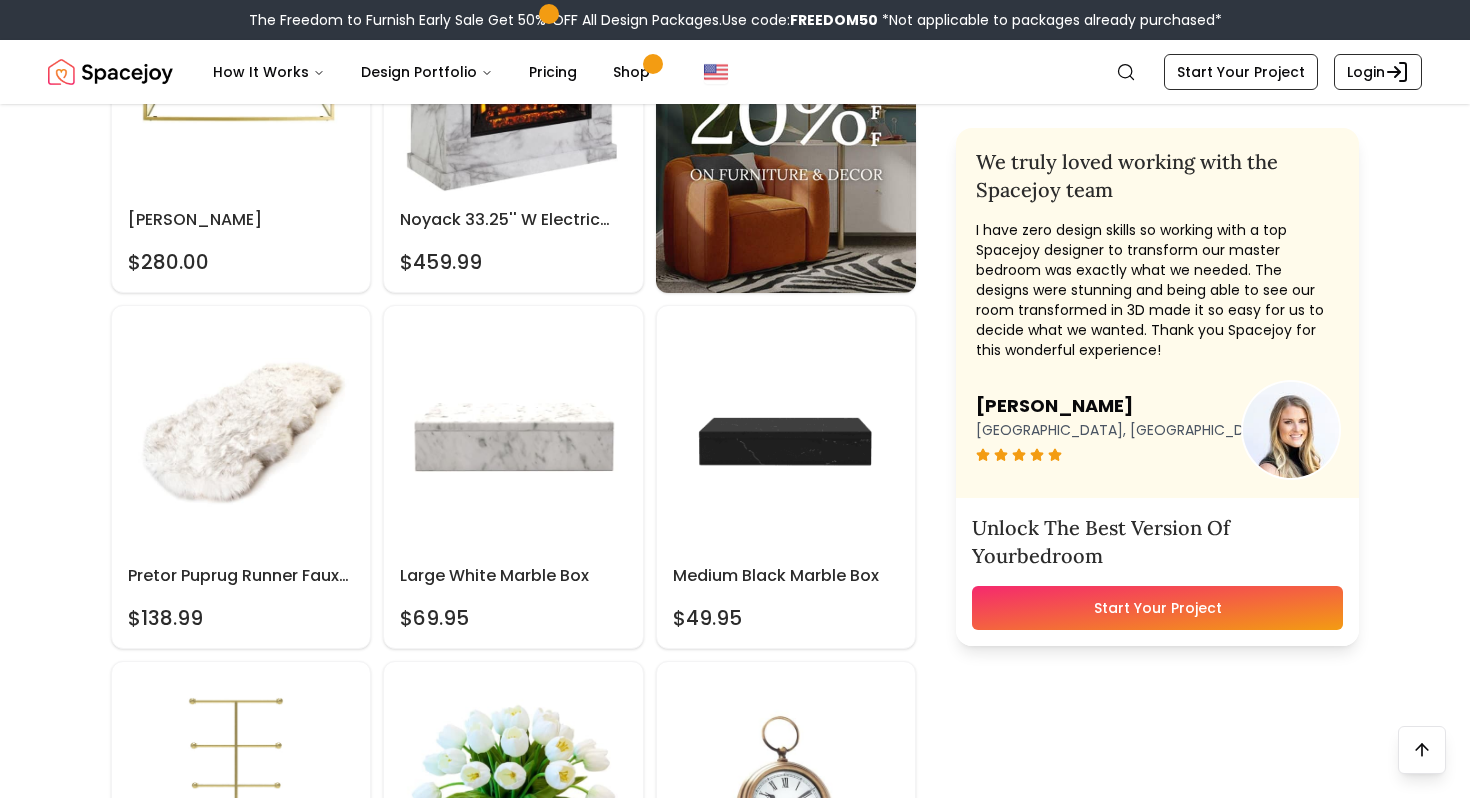 scroll, scrollTop: 2858, scrollLeft: 0, axis: vertical 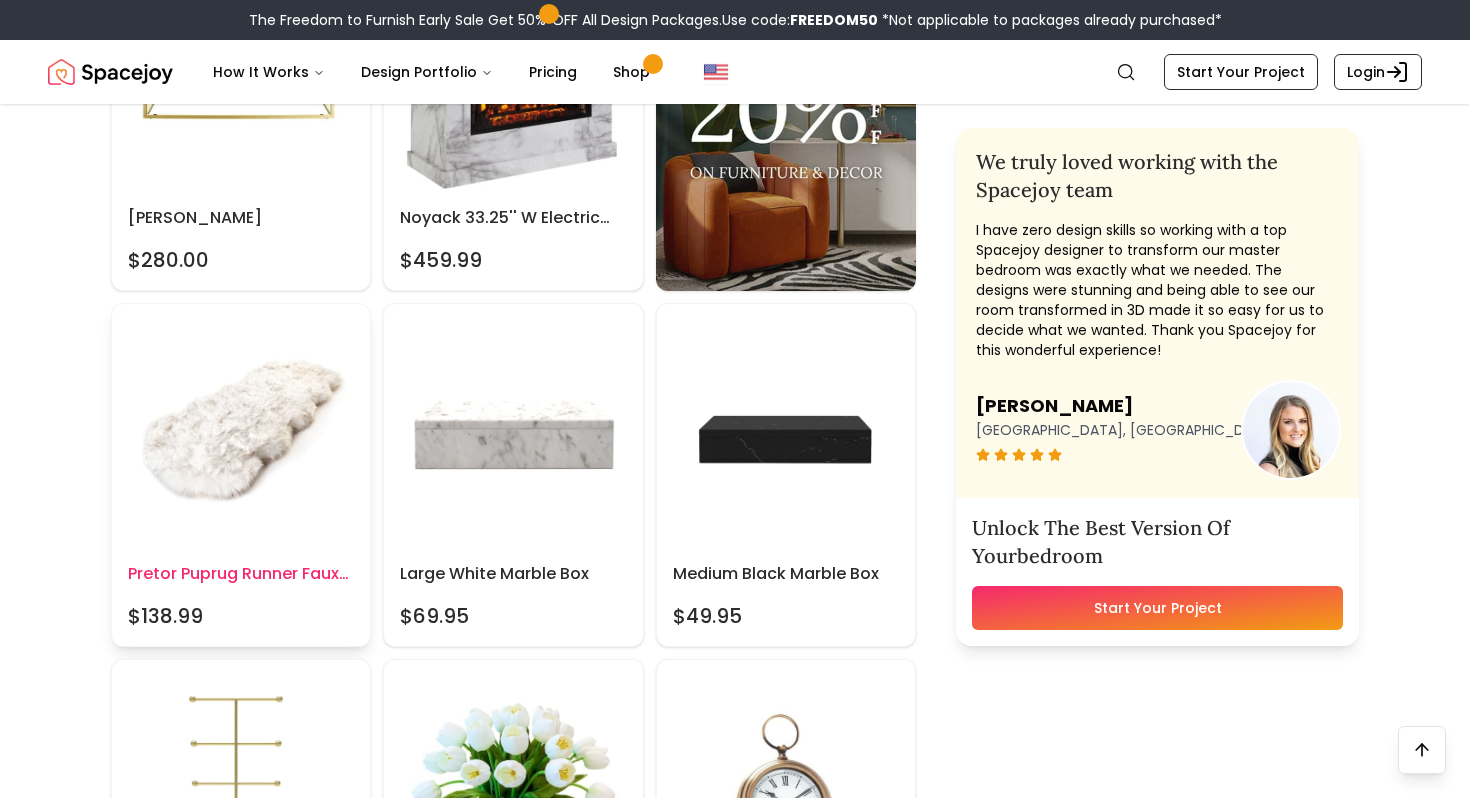 click at bounding box center [241, 433] 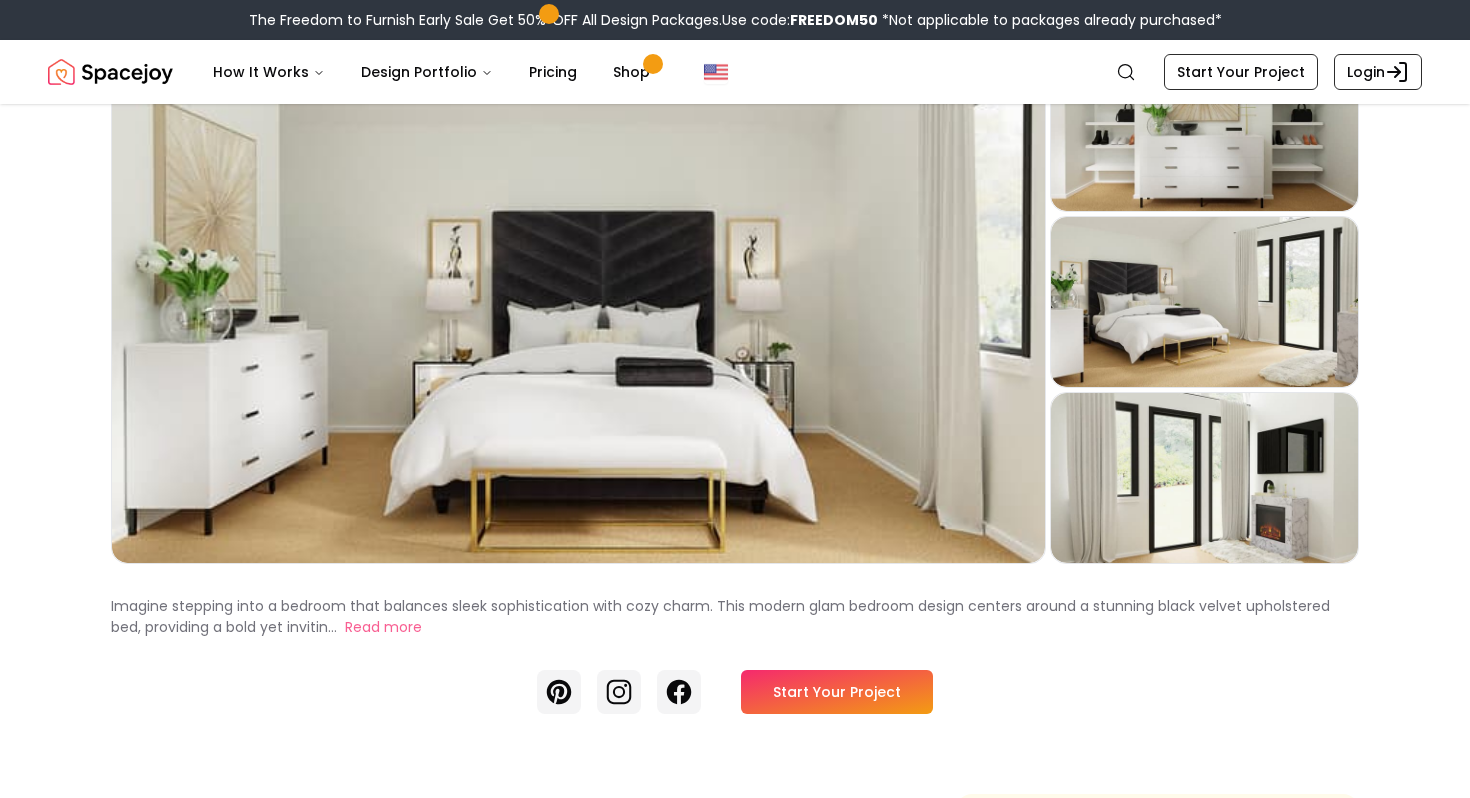 scroll, scrollTop: 160, scrollLeft: 0, axis: vertical 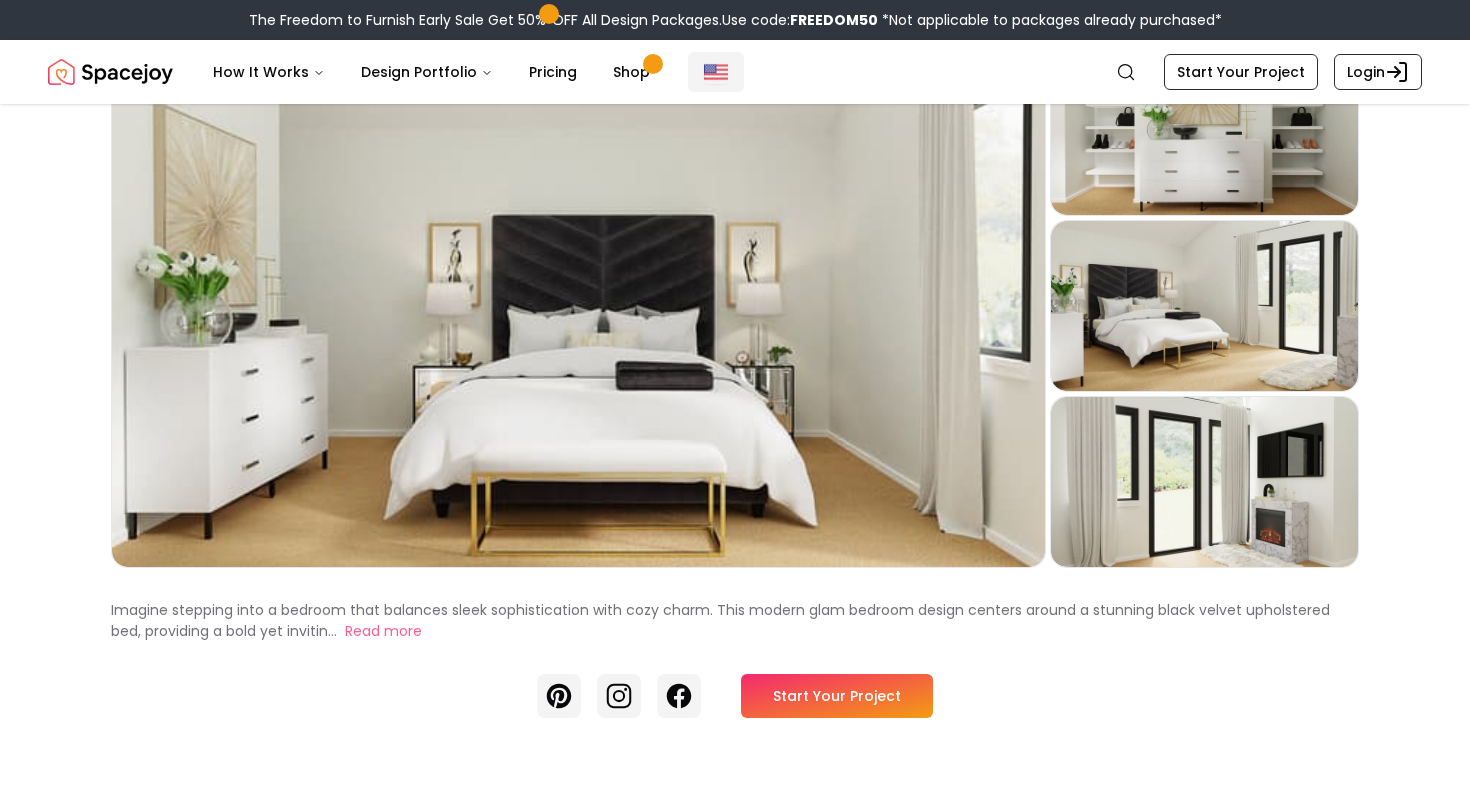 click at bounding box center [716, 72] 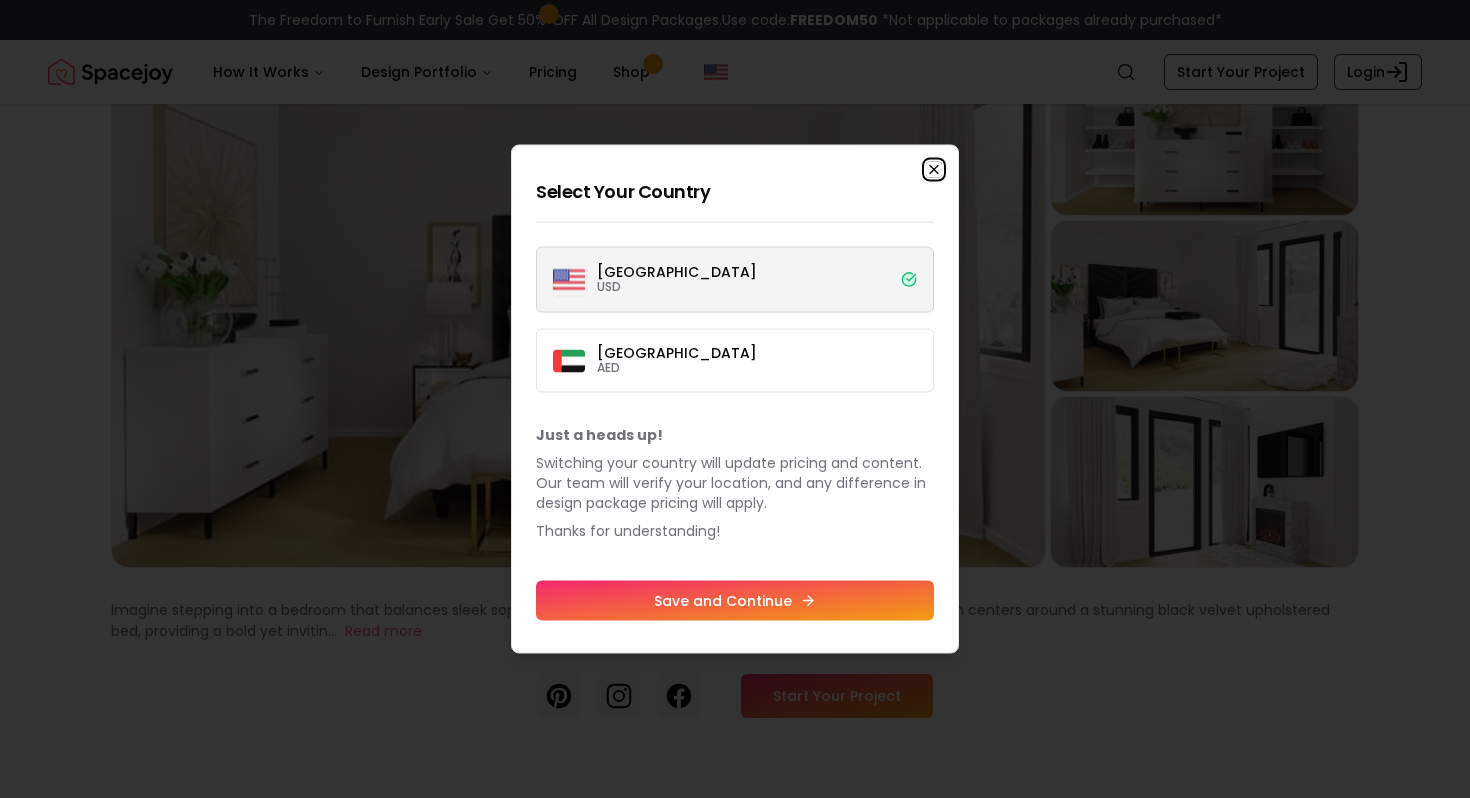 click 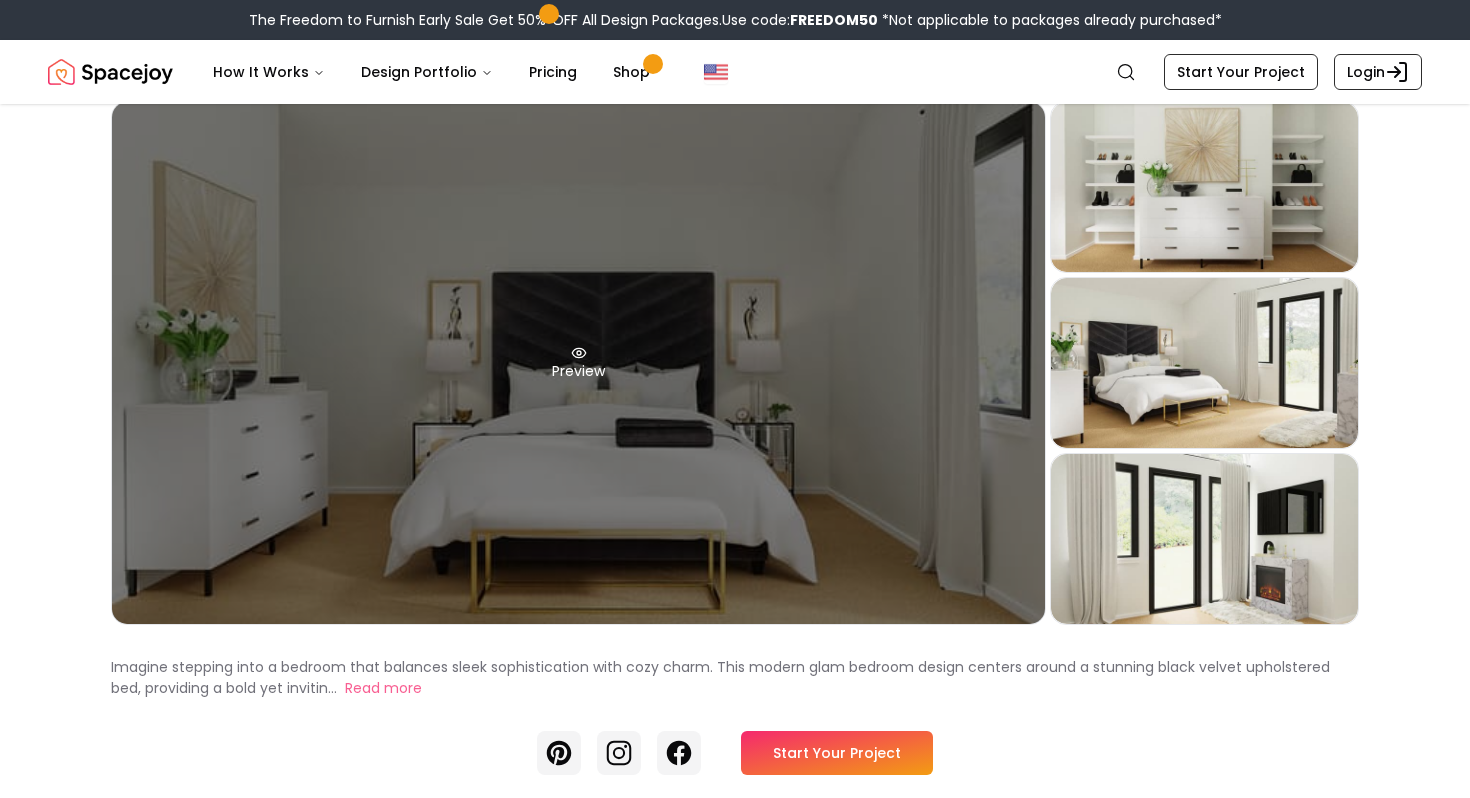 scroll, scrollTop: 0, scrollLeft: 0, axis: both 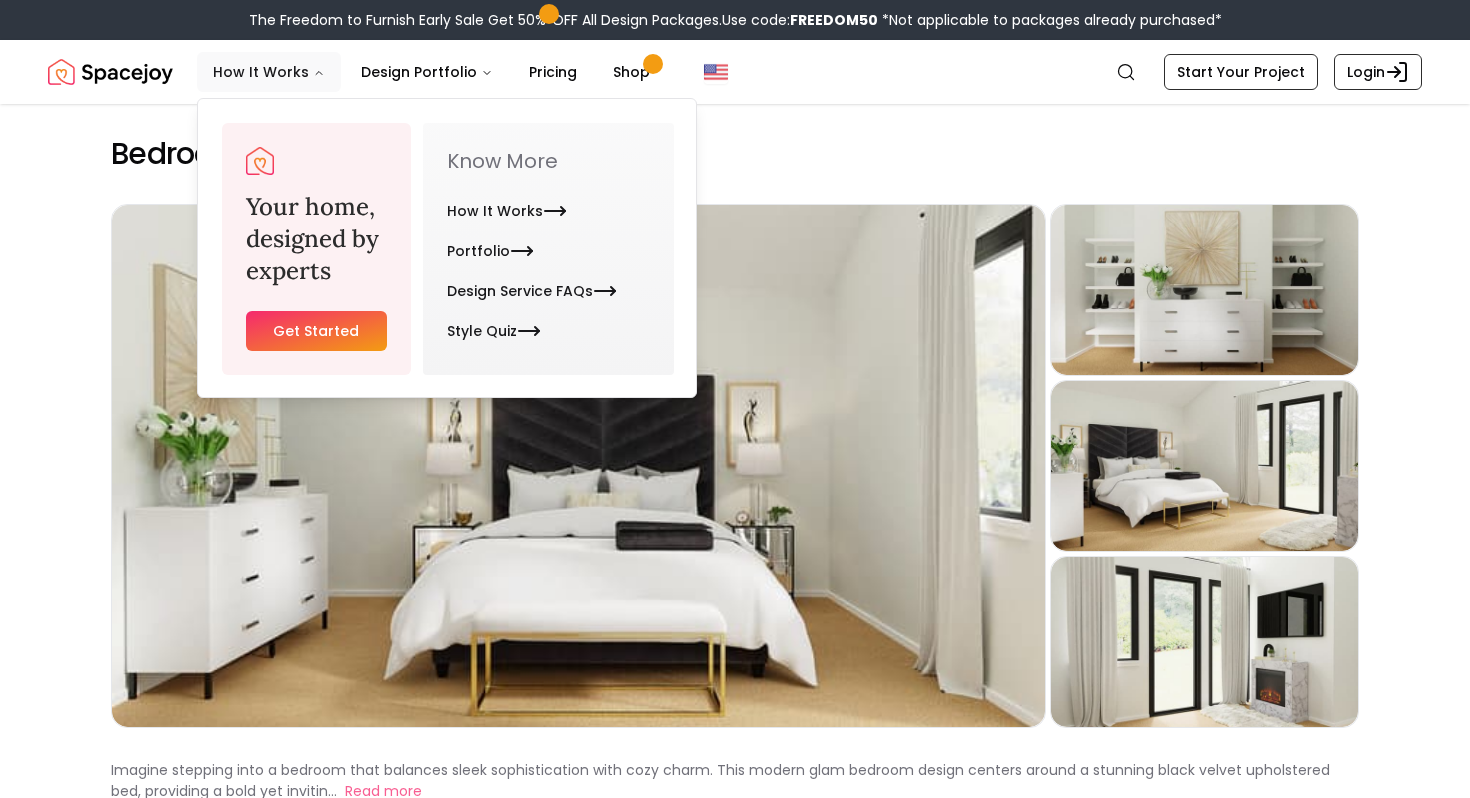 click on "How It Works" at bounding box center (269, 72) 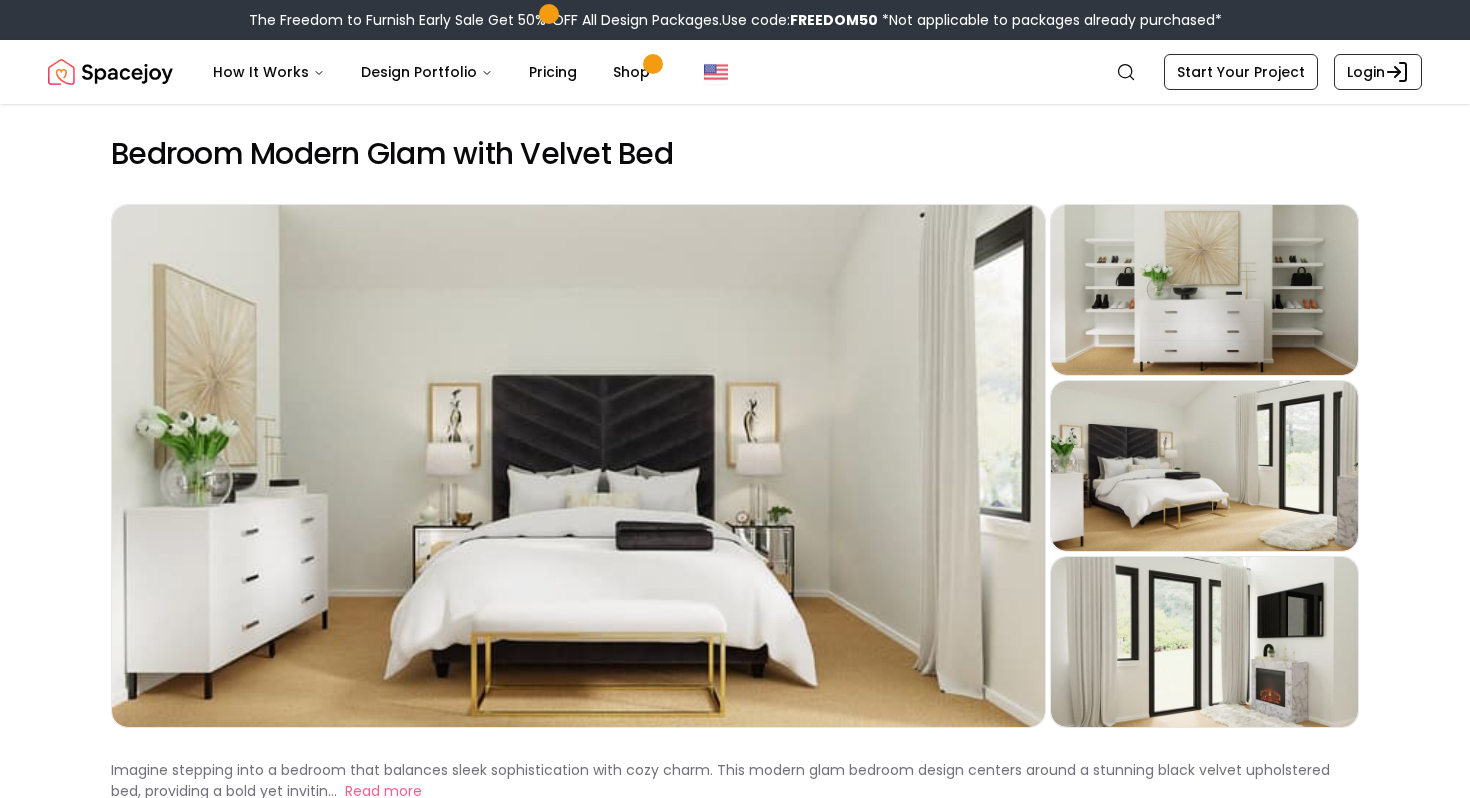 click at bounding box center (110, 72) 